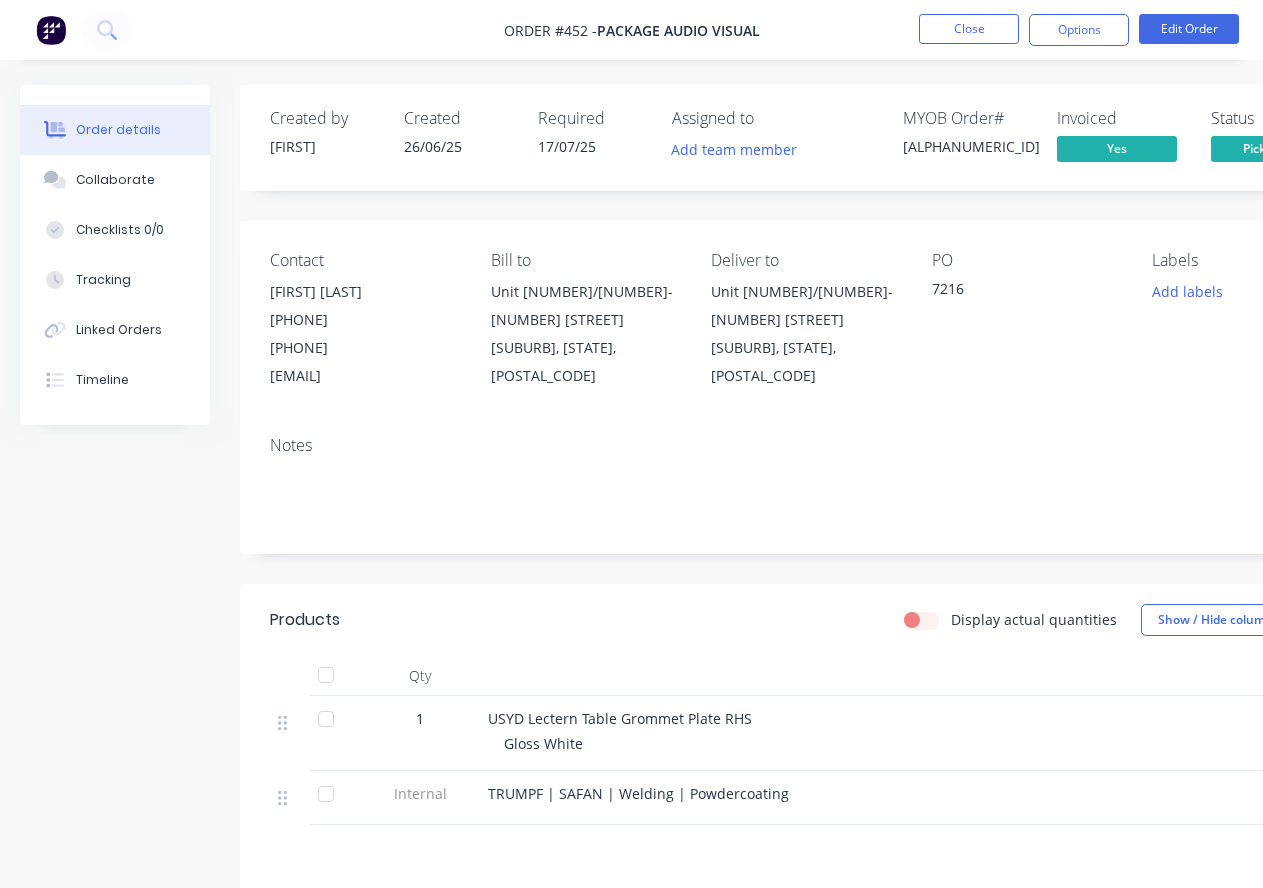 scroll, scrollTop: 0, scrollLeft: 0, axis: both 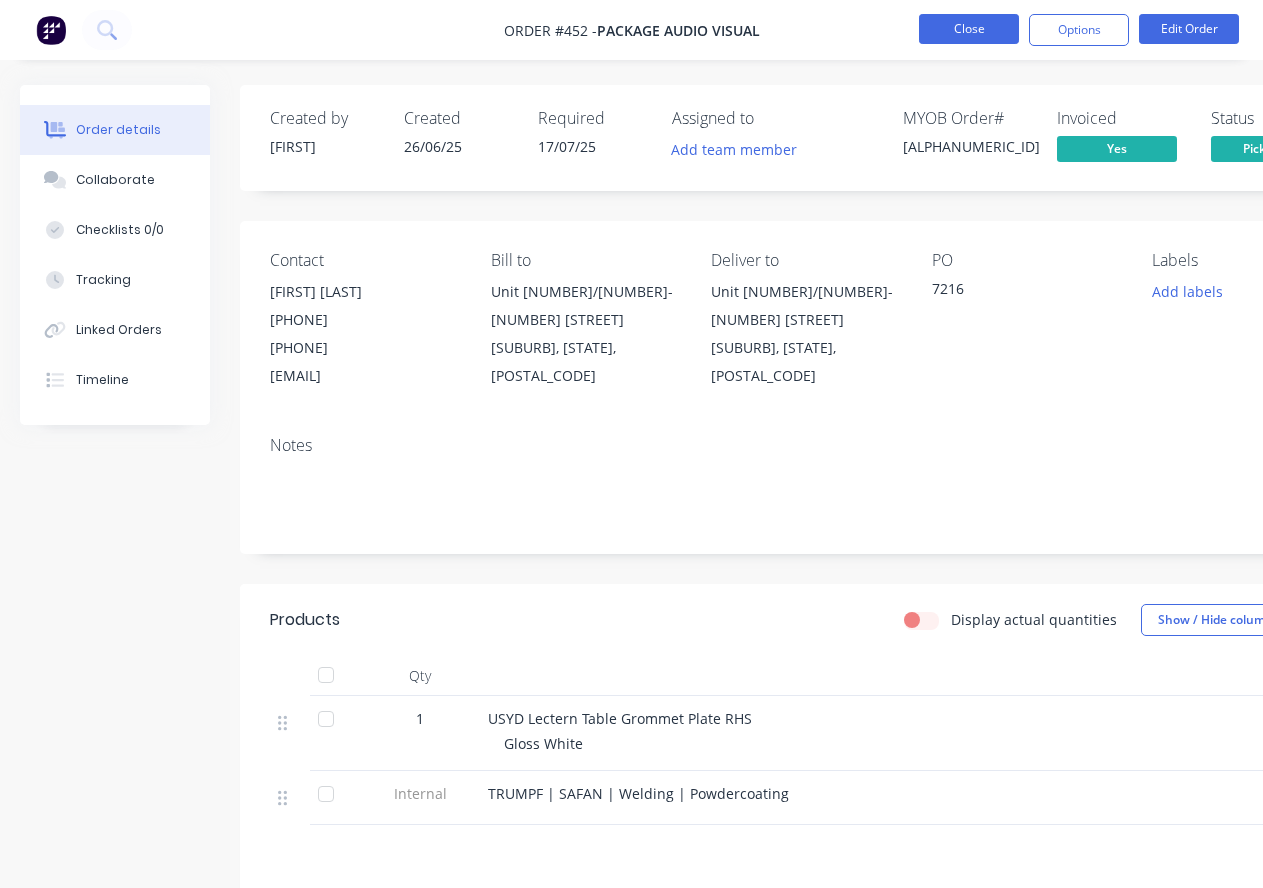 click on "Close" at bounding box center [969, 29] 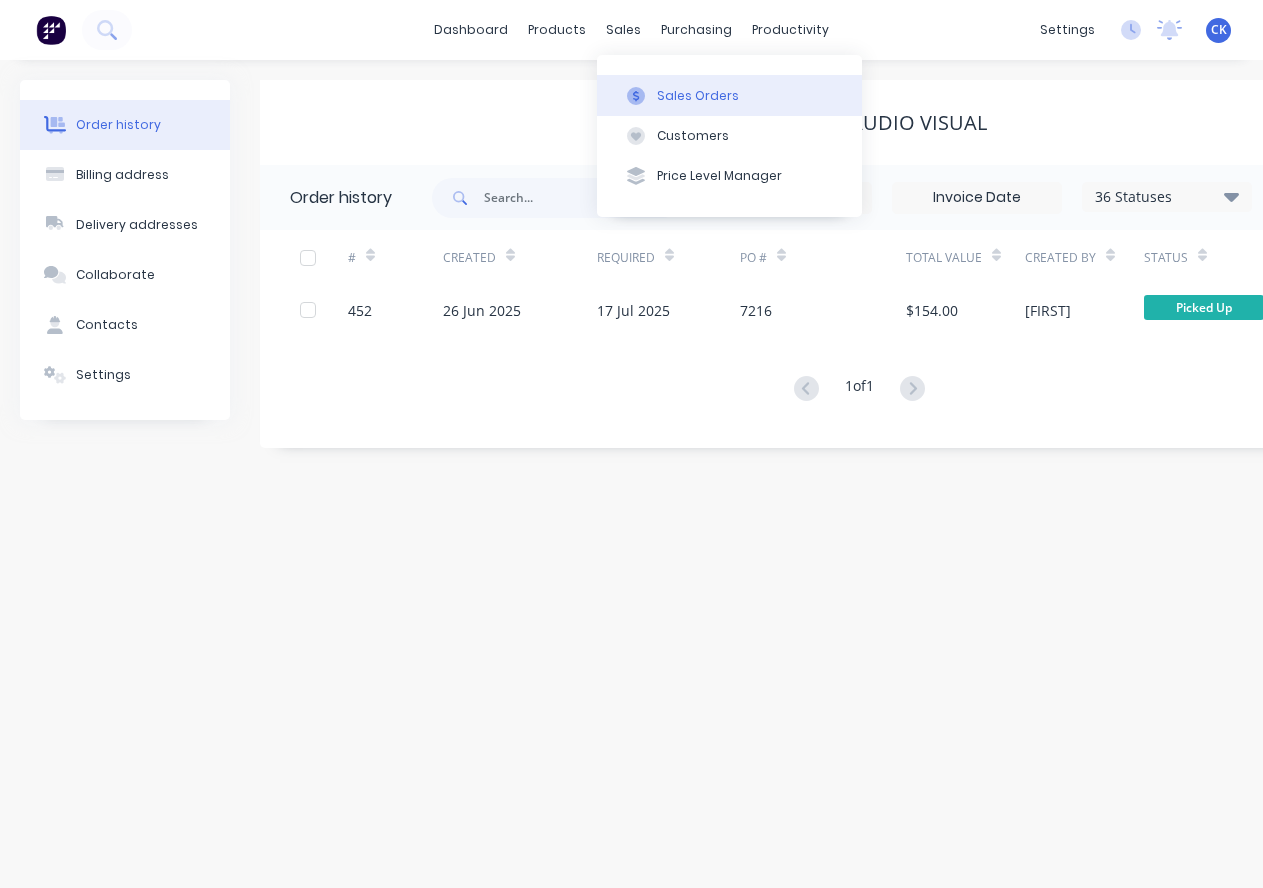 click on "Sales Orders" at bounding box center [698, 96] 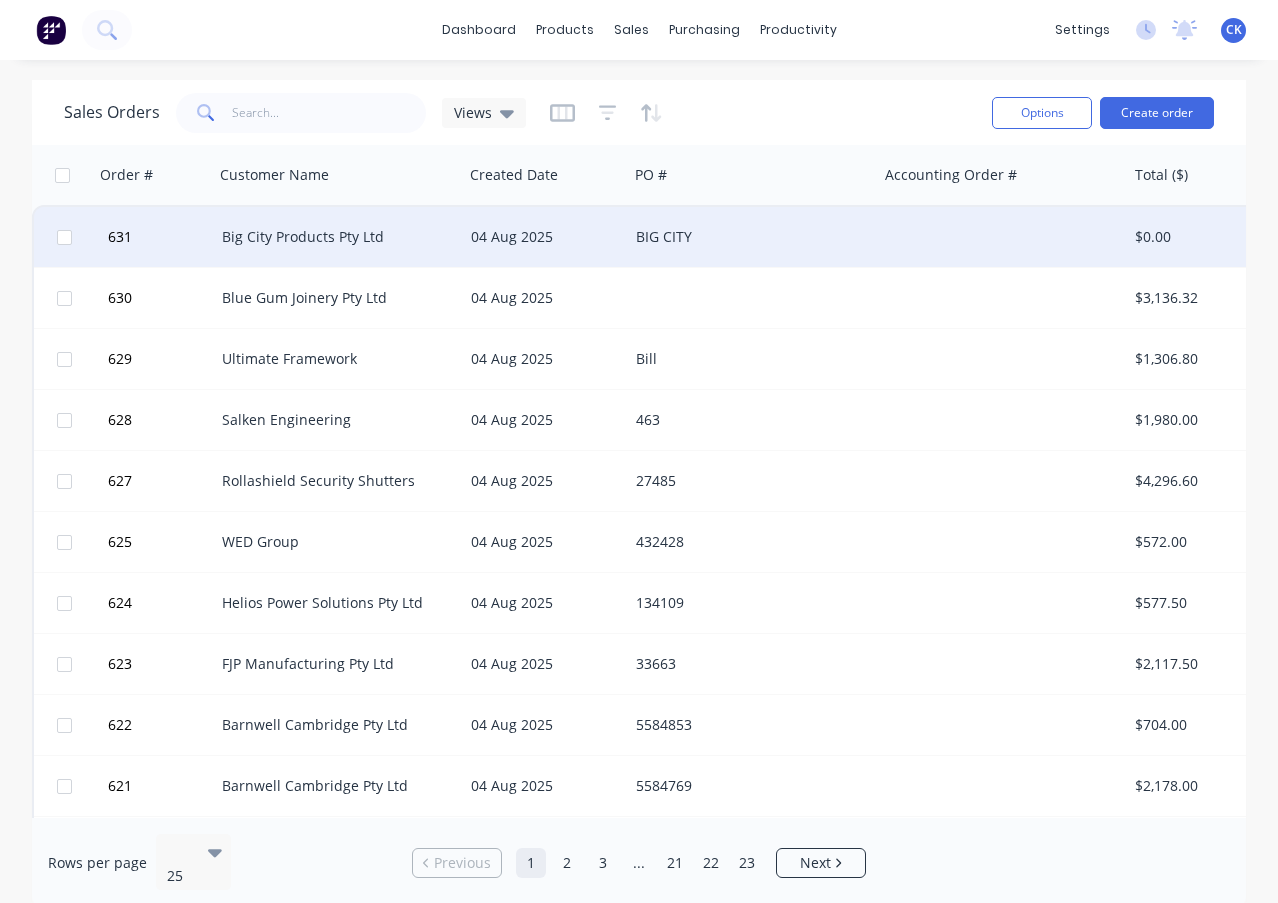 click on "Big City Products Pty Ltd" at bounding box center (338, 237) 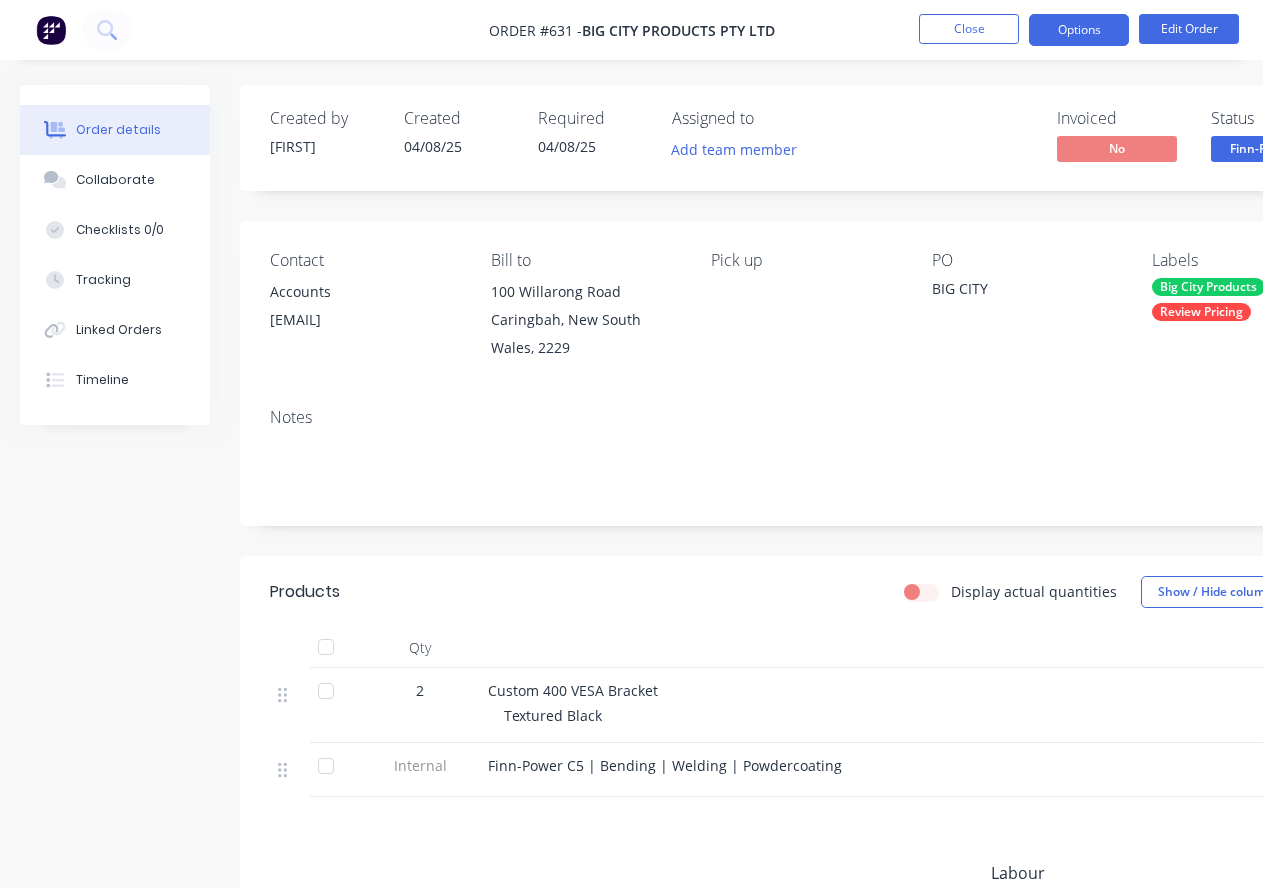 click on "Options" at bounding box center (1079, 30) 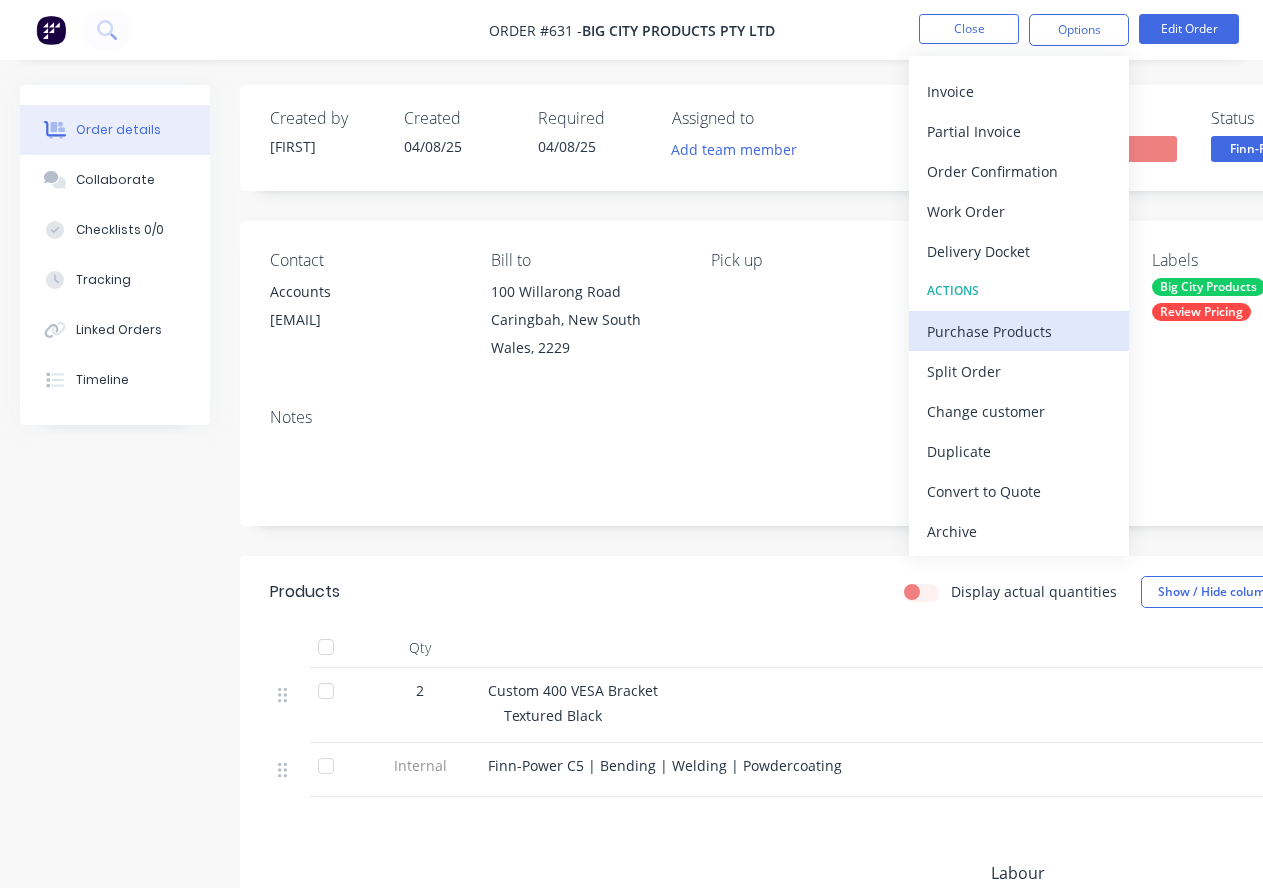 scroll, scrollTop: 0, scrollLeft: 0, axis: both 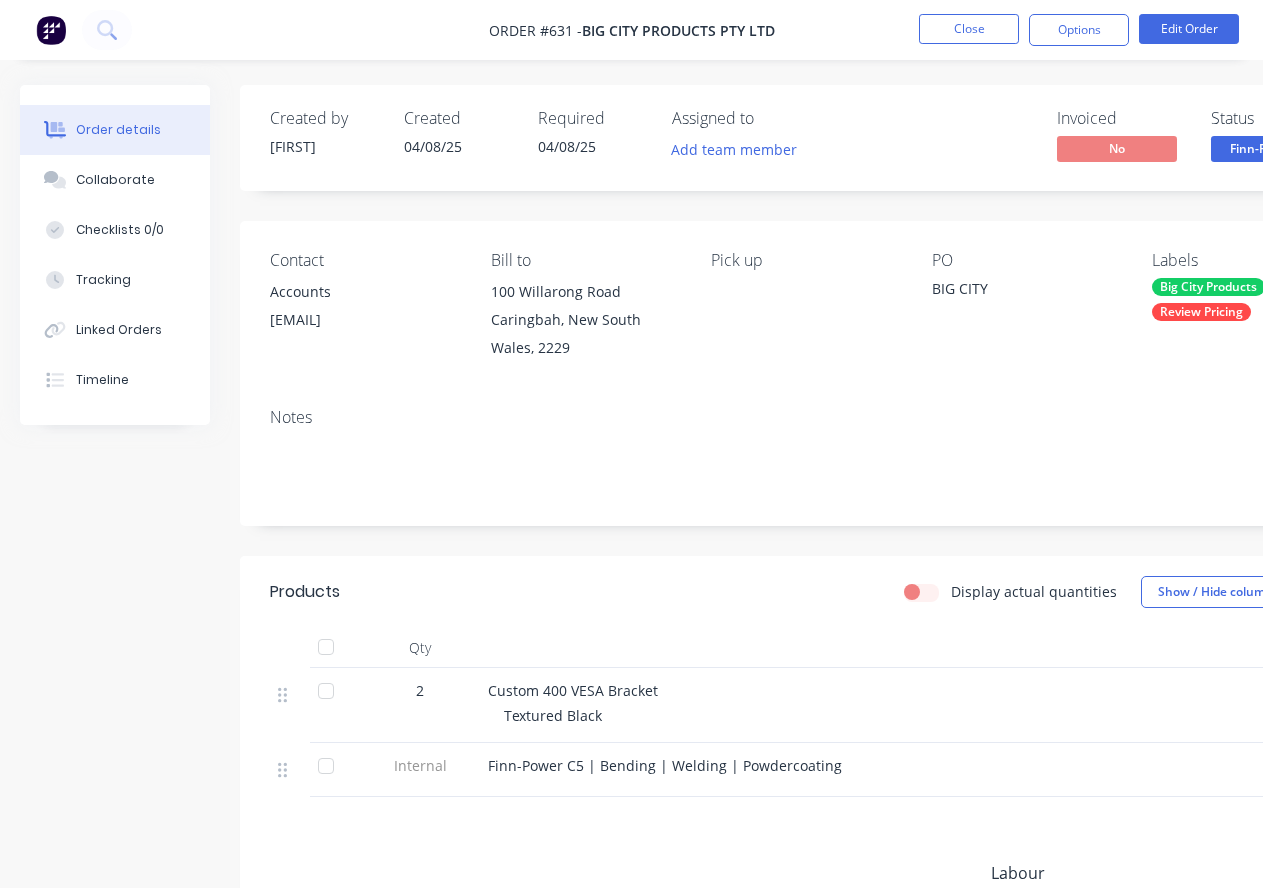 click on "Notes" at bounding box center (805, 417) 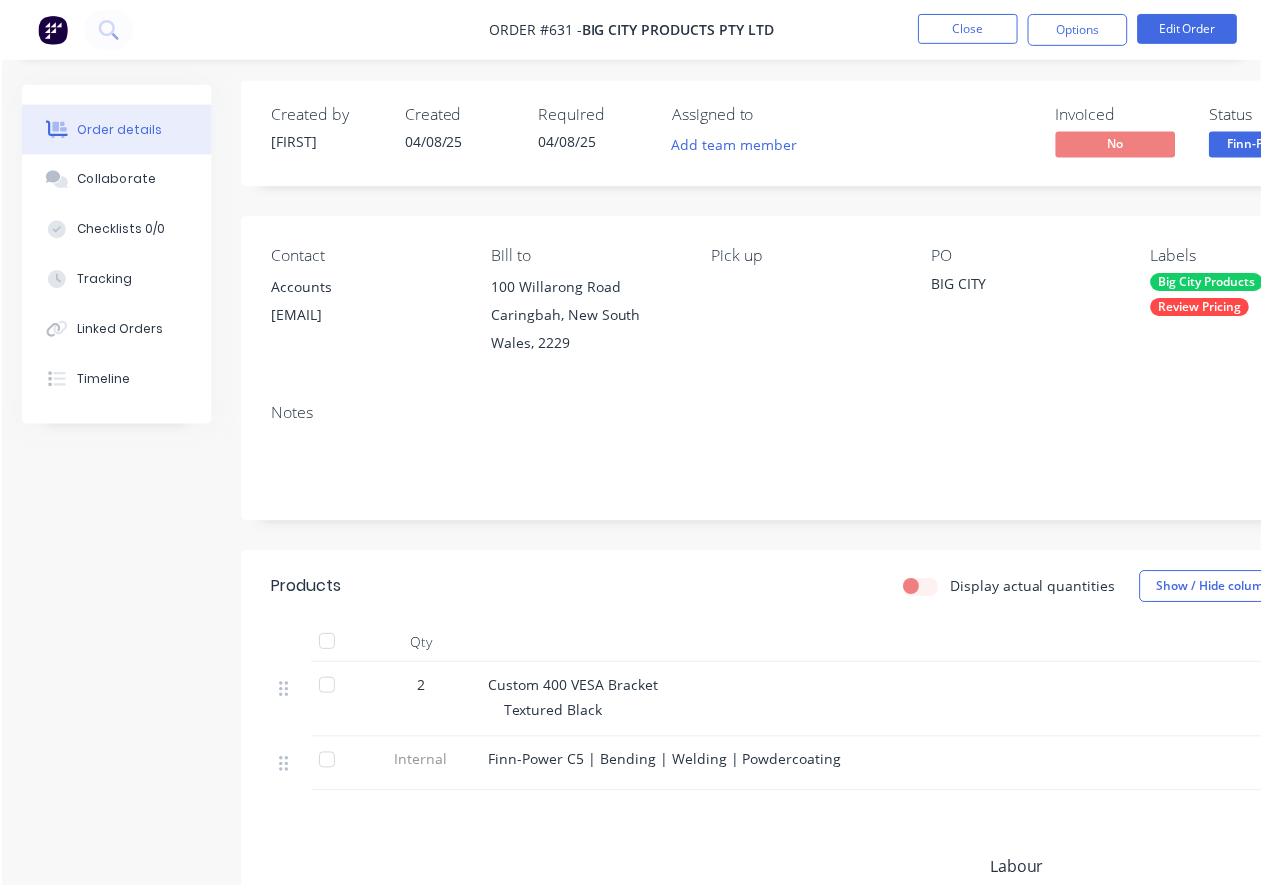 scroll, scrollTop: 0, scrollLeft: 0, axis: both 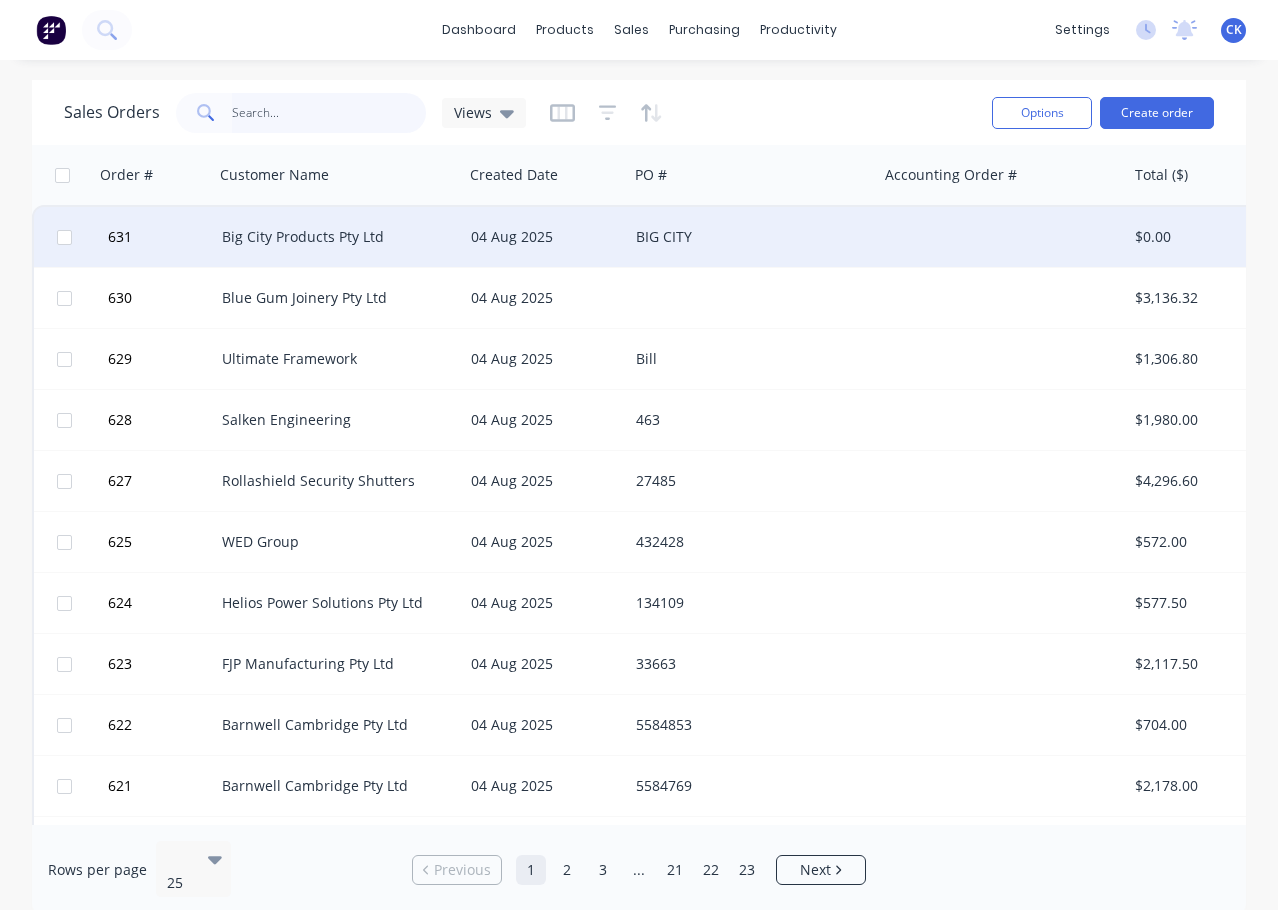 drag, startPoint x: 265, startPoint y: 116, endPoint x: 49, endPoint y: 237, distance: 247.5823 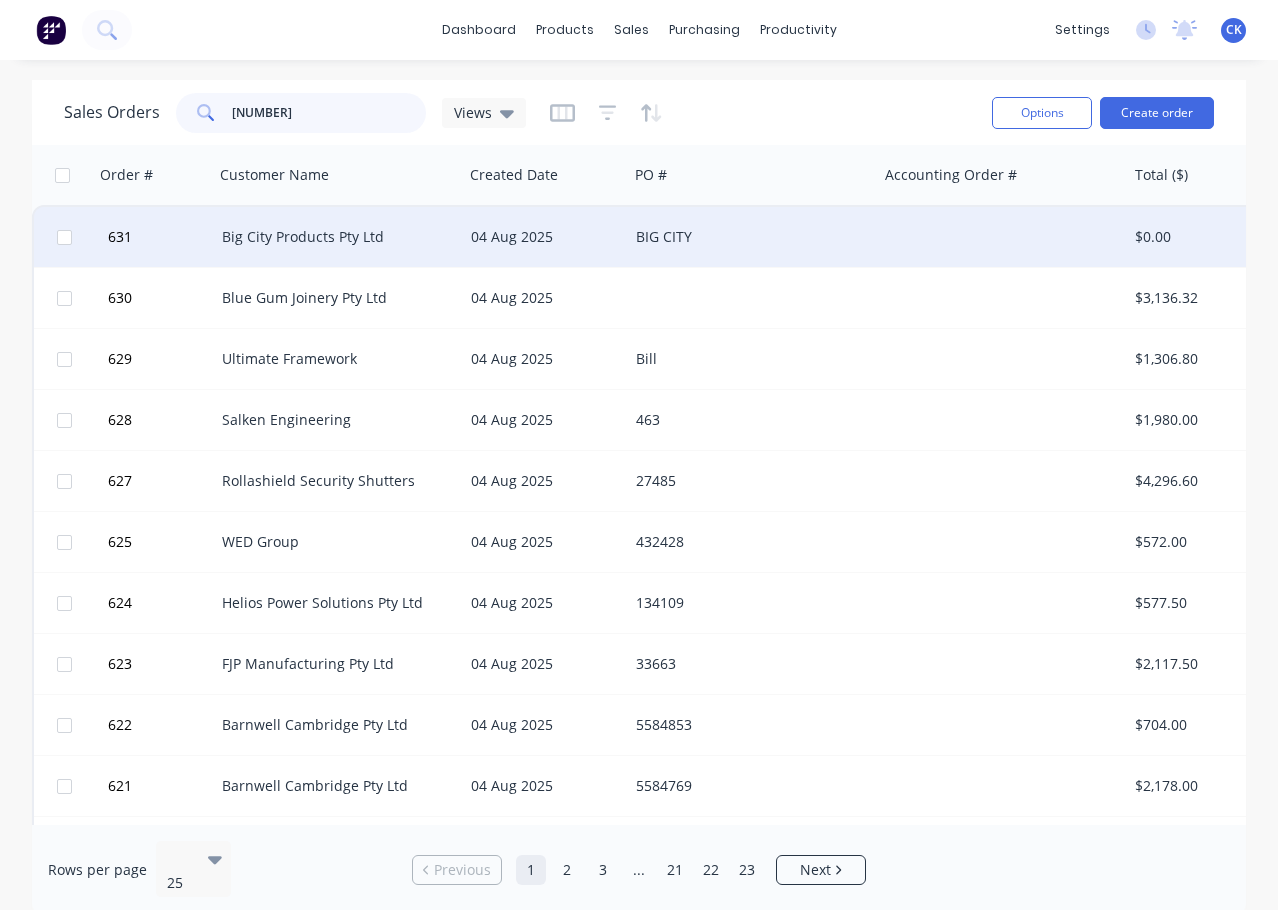 type on "[NUMBER]" 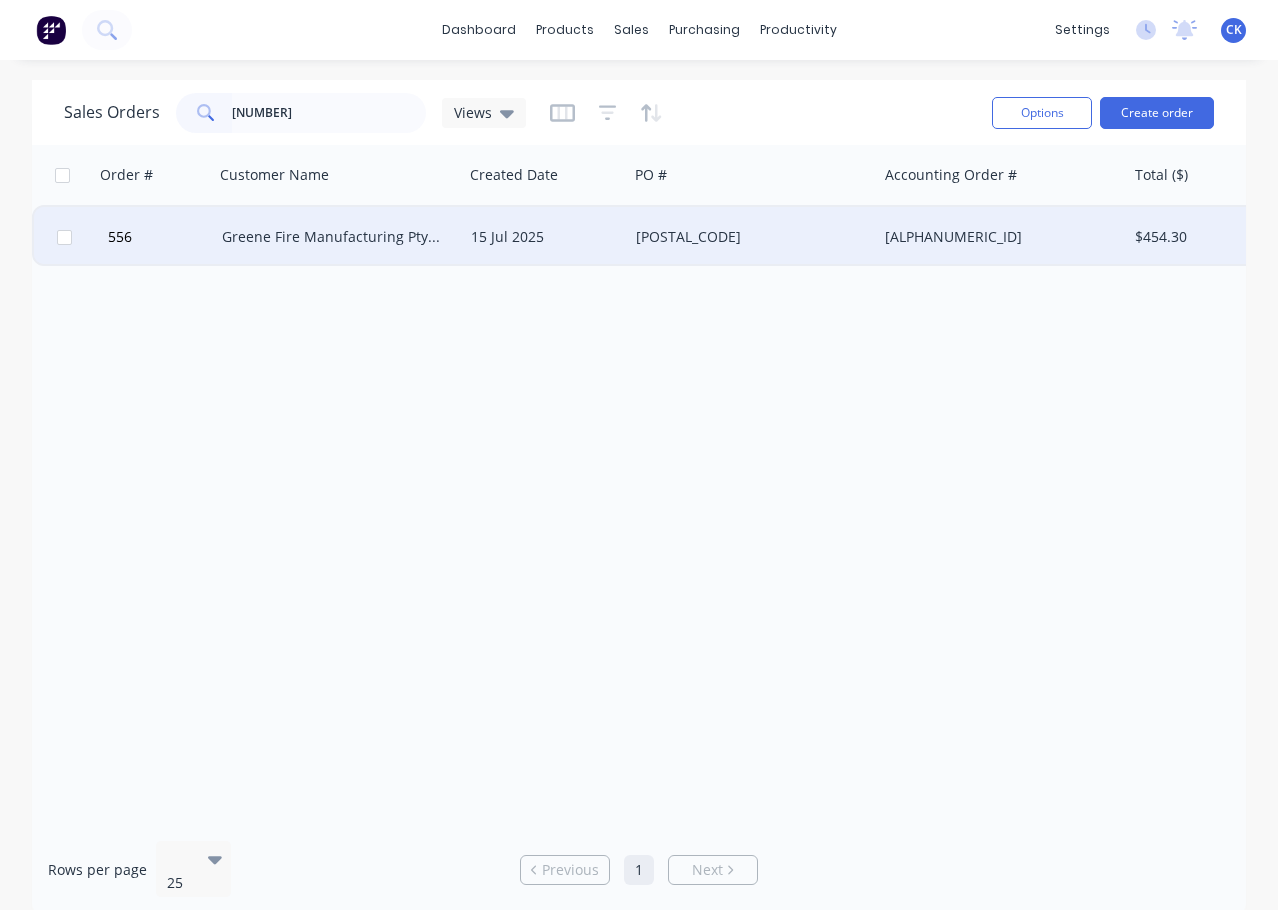 click on "Greene Fire Manufacturing Pty Limited" at bounding box center [333, 237] 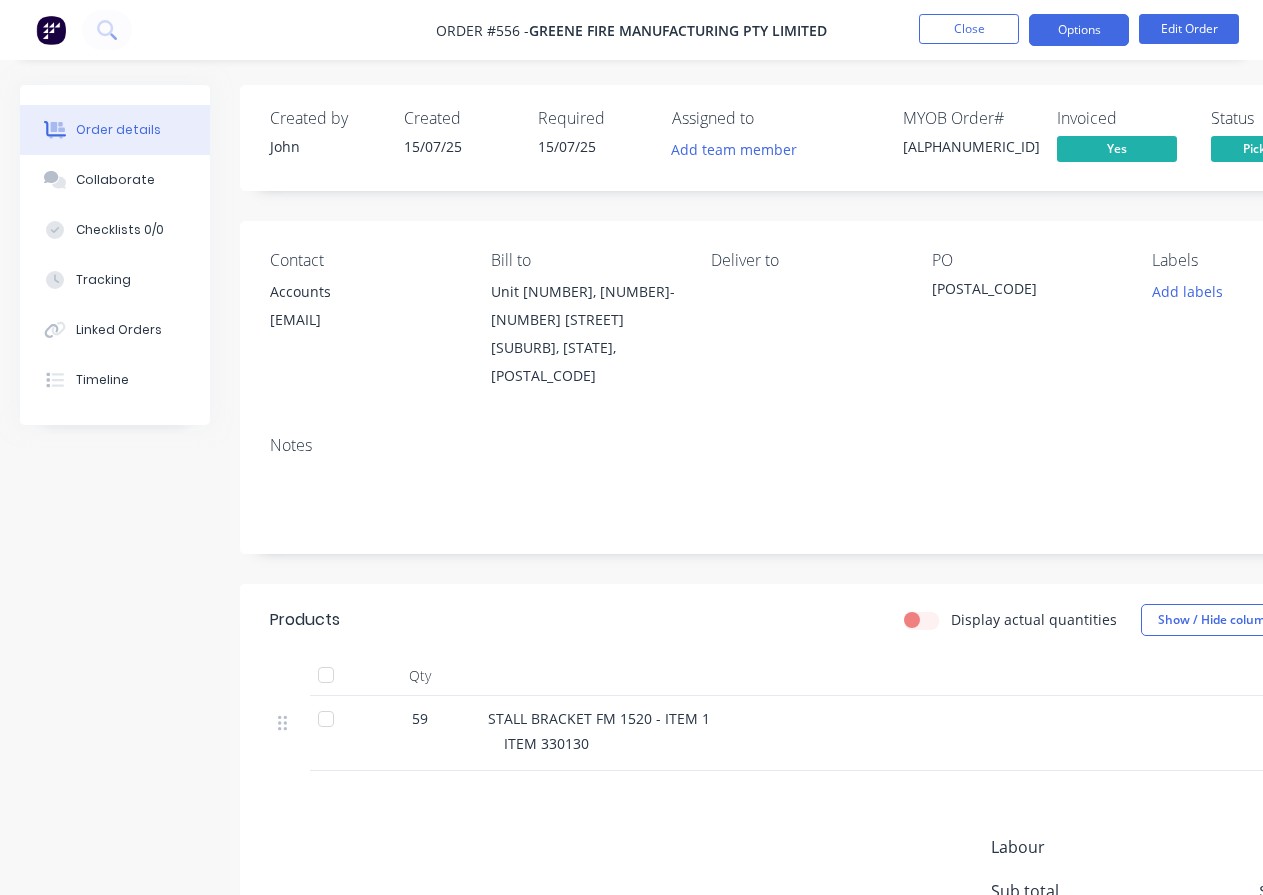 click on "Options" at bounding box center [1079, 30] 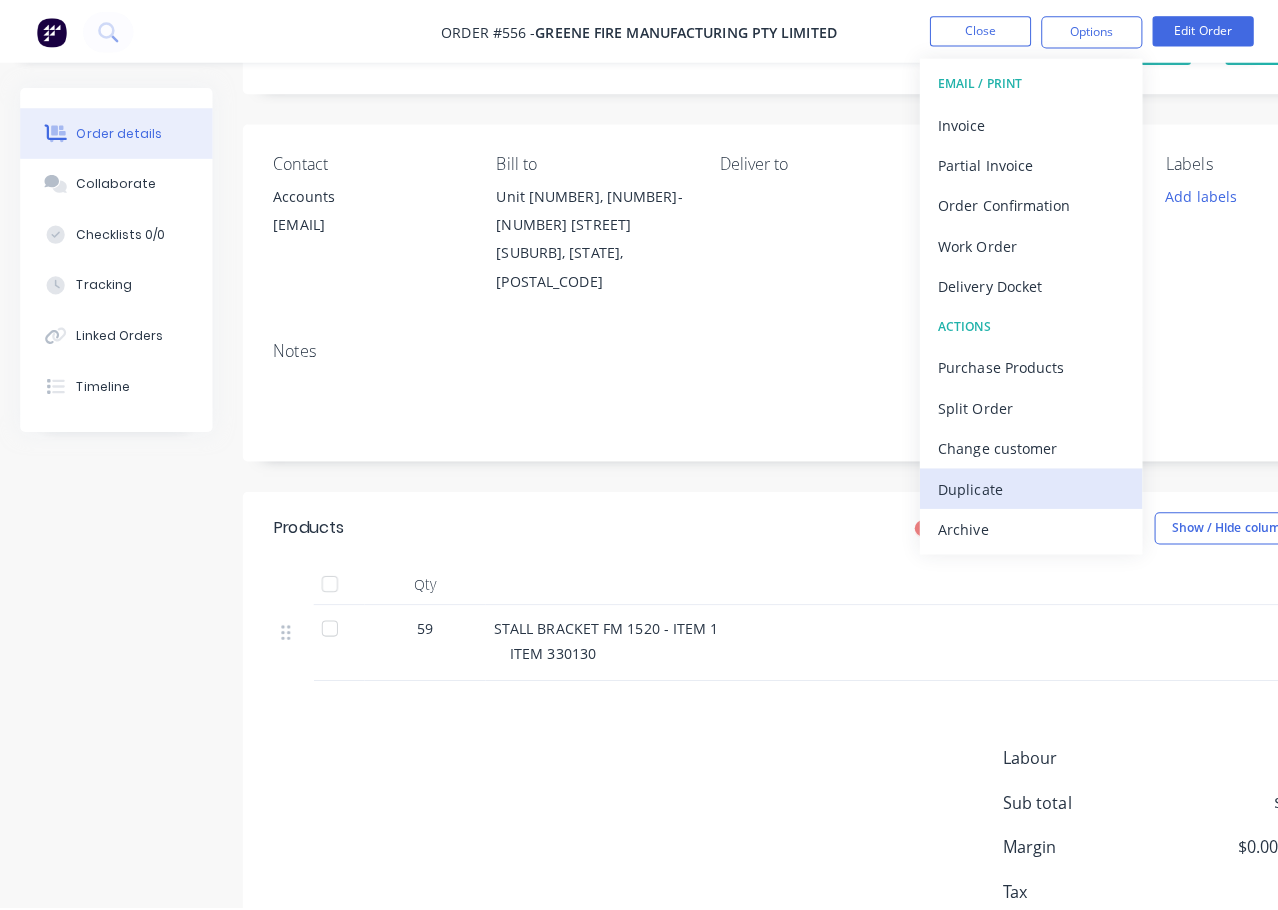 scroll, scrollTop: 0, scrollLeft: 0, axis: both 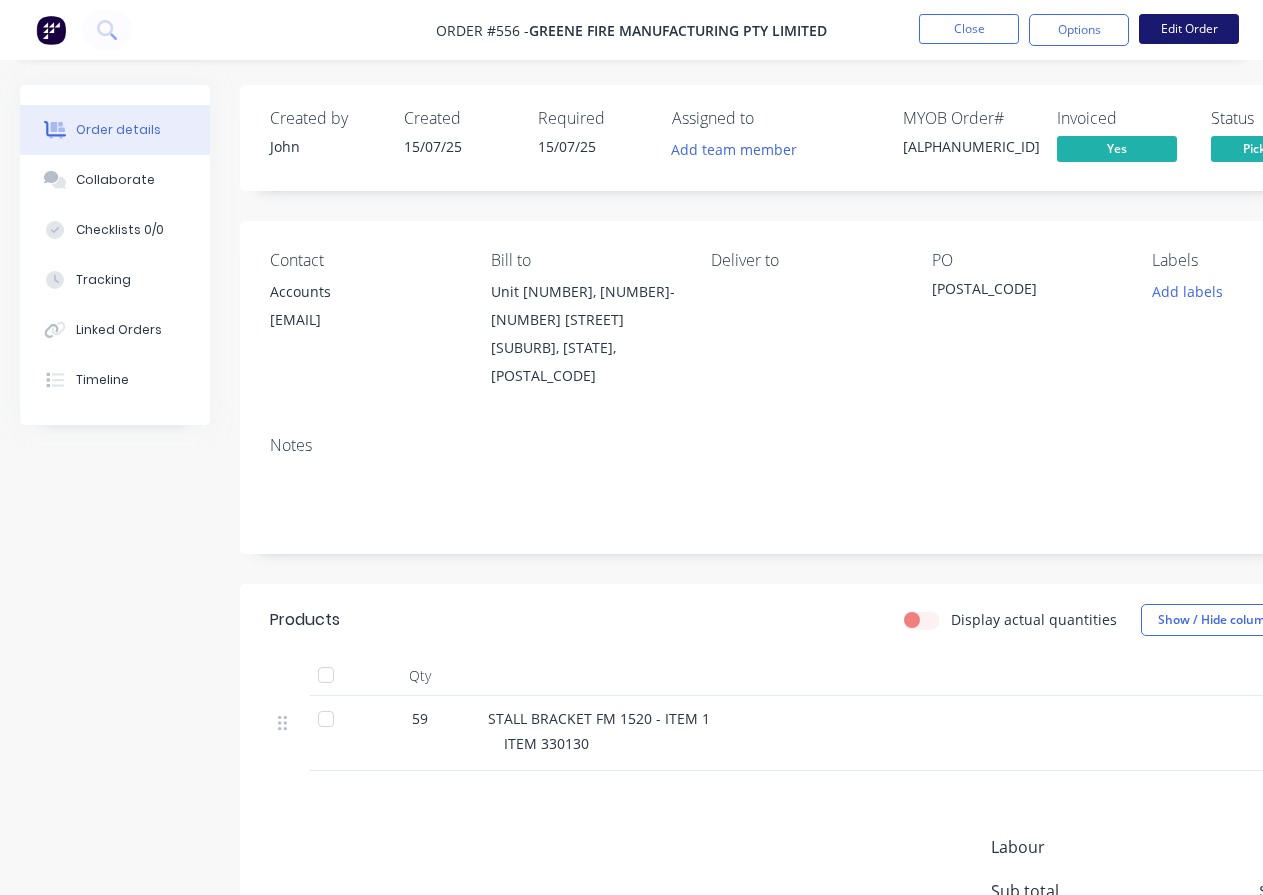 click on "Edit Order" at bounding box center [1189, 29] 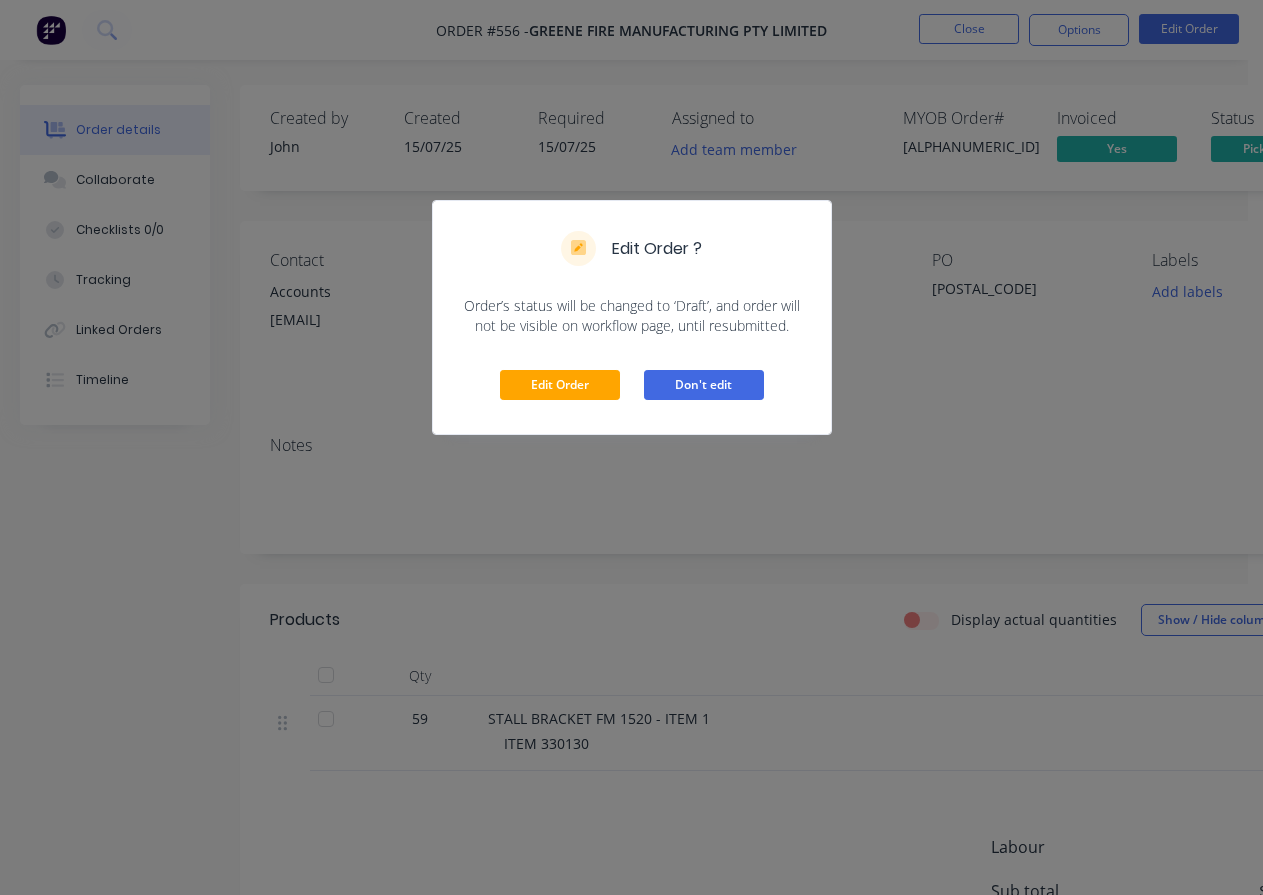 click on "Don't edit" at bounding box center [704, 385] 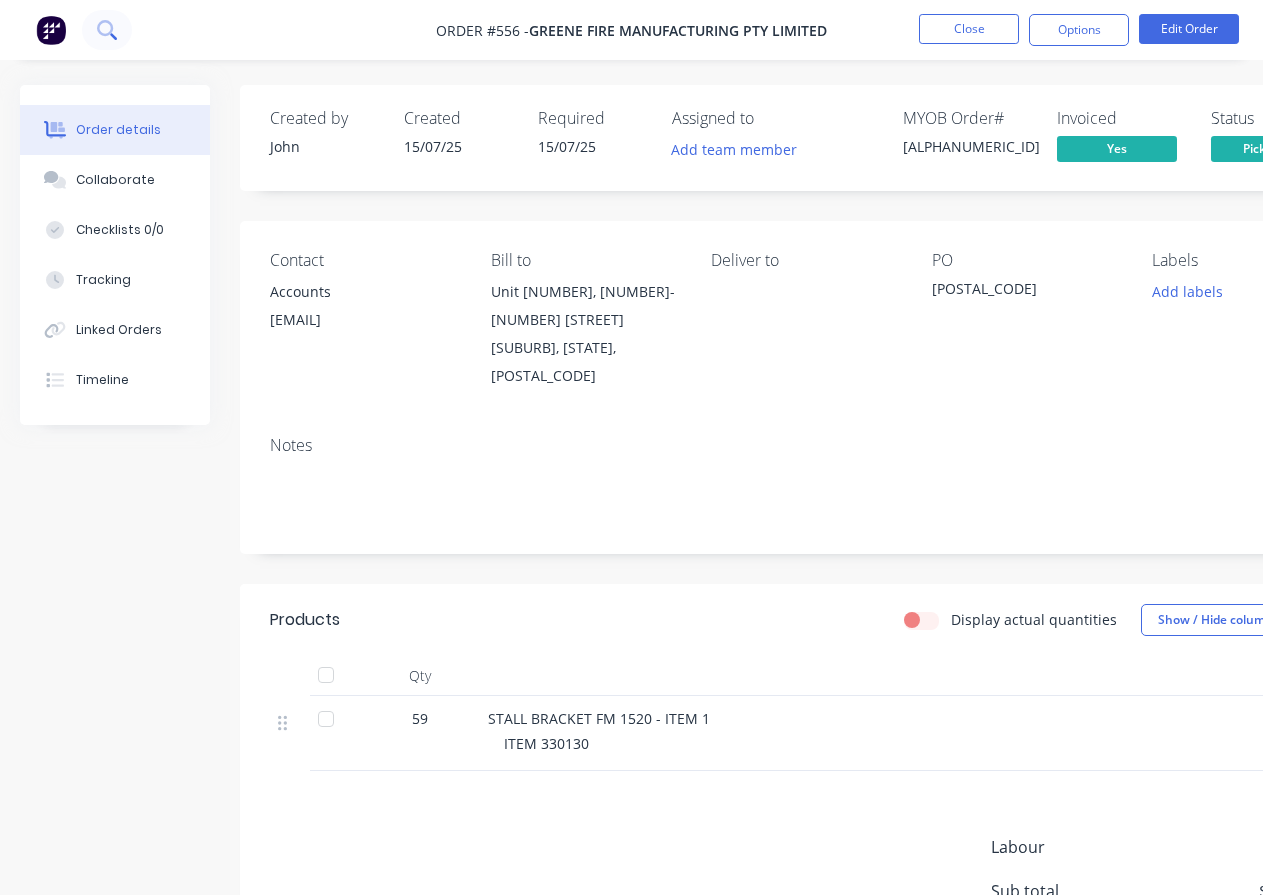 click 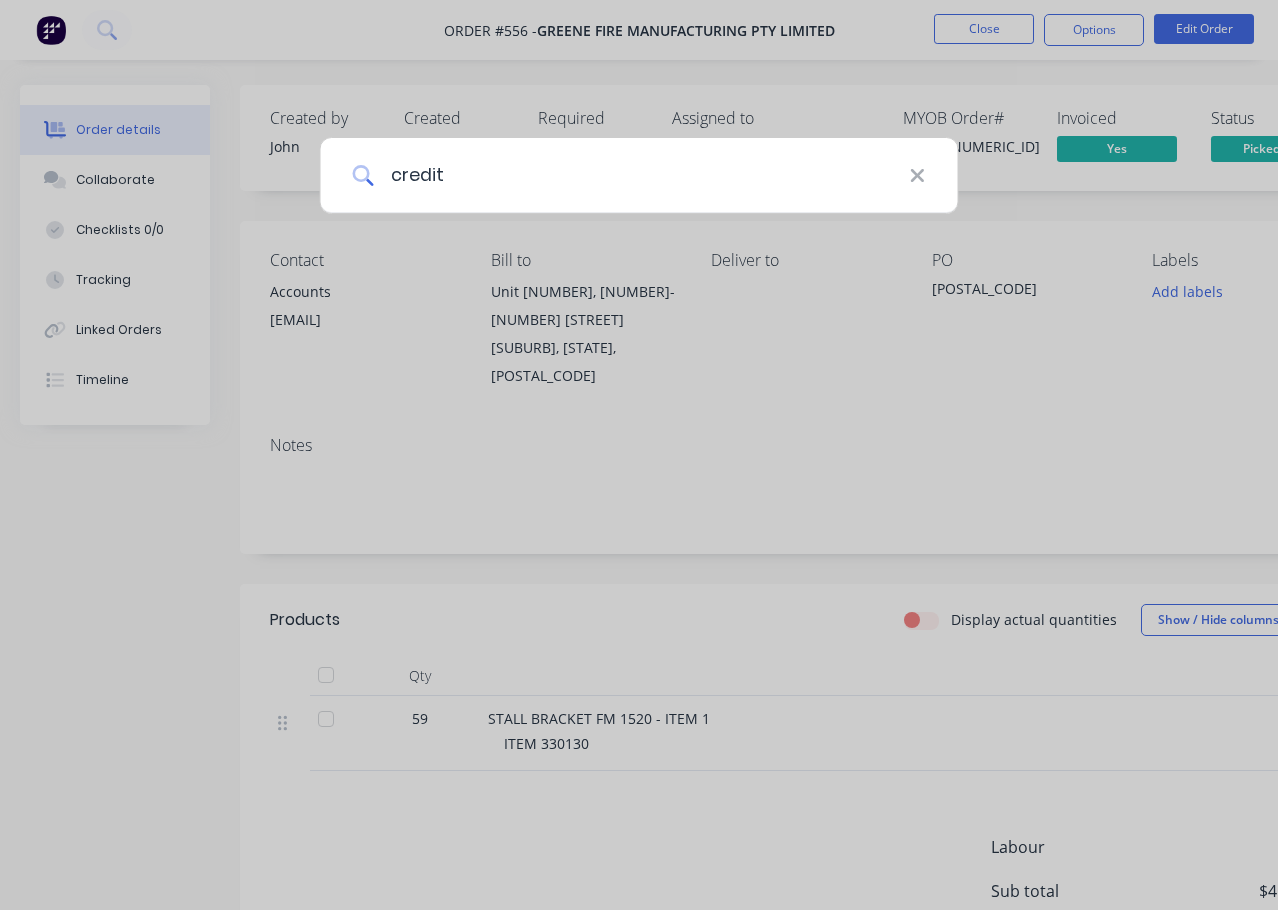 type on "credit" 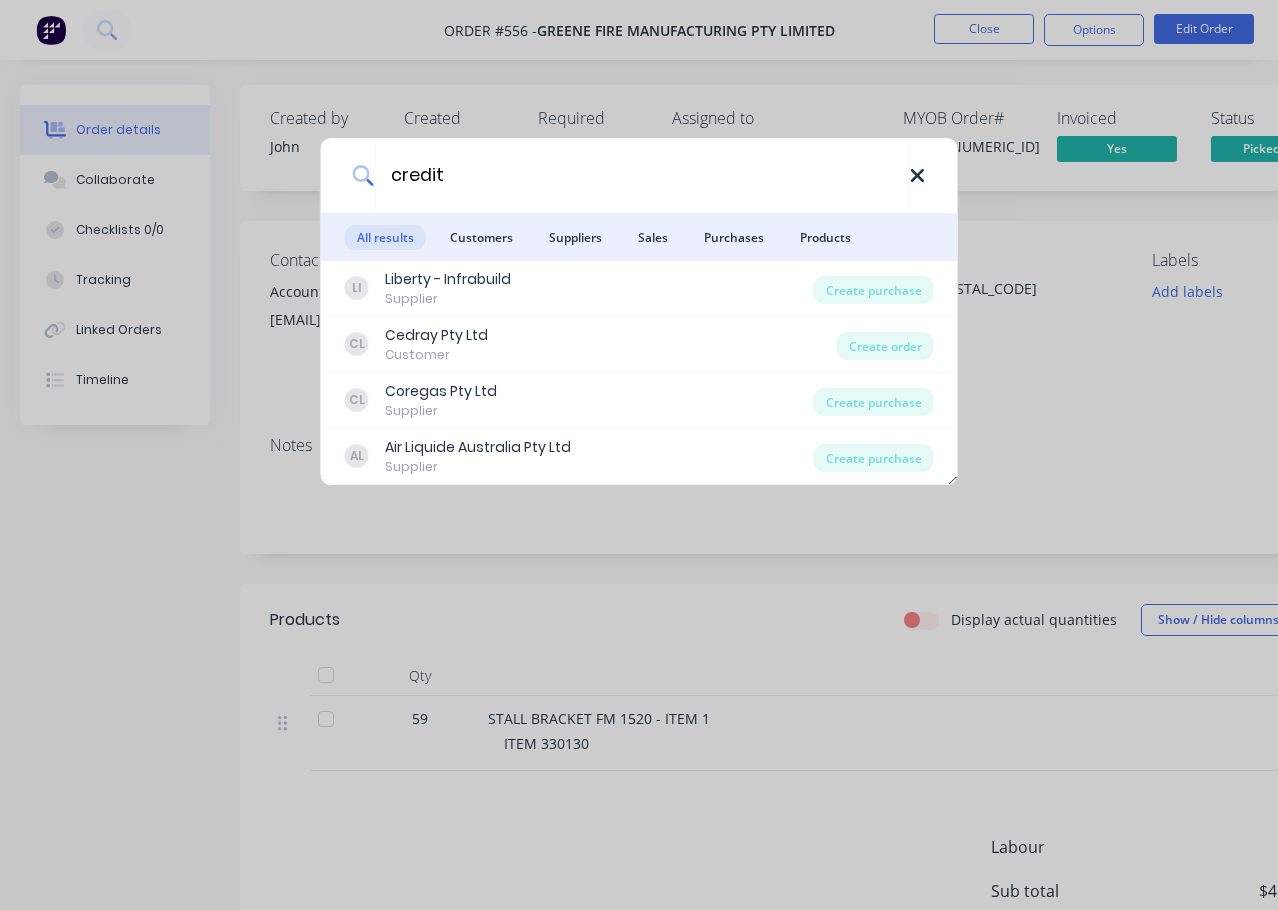 click 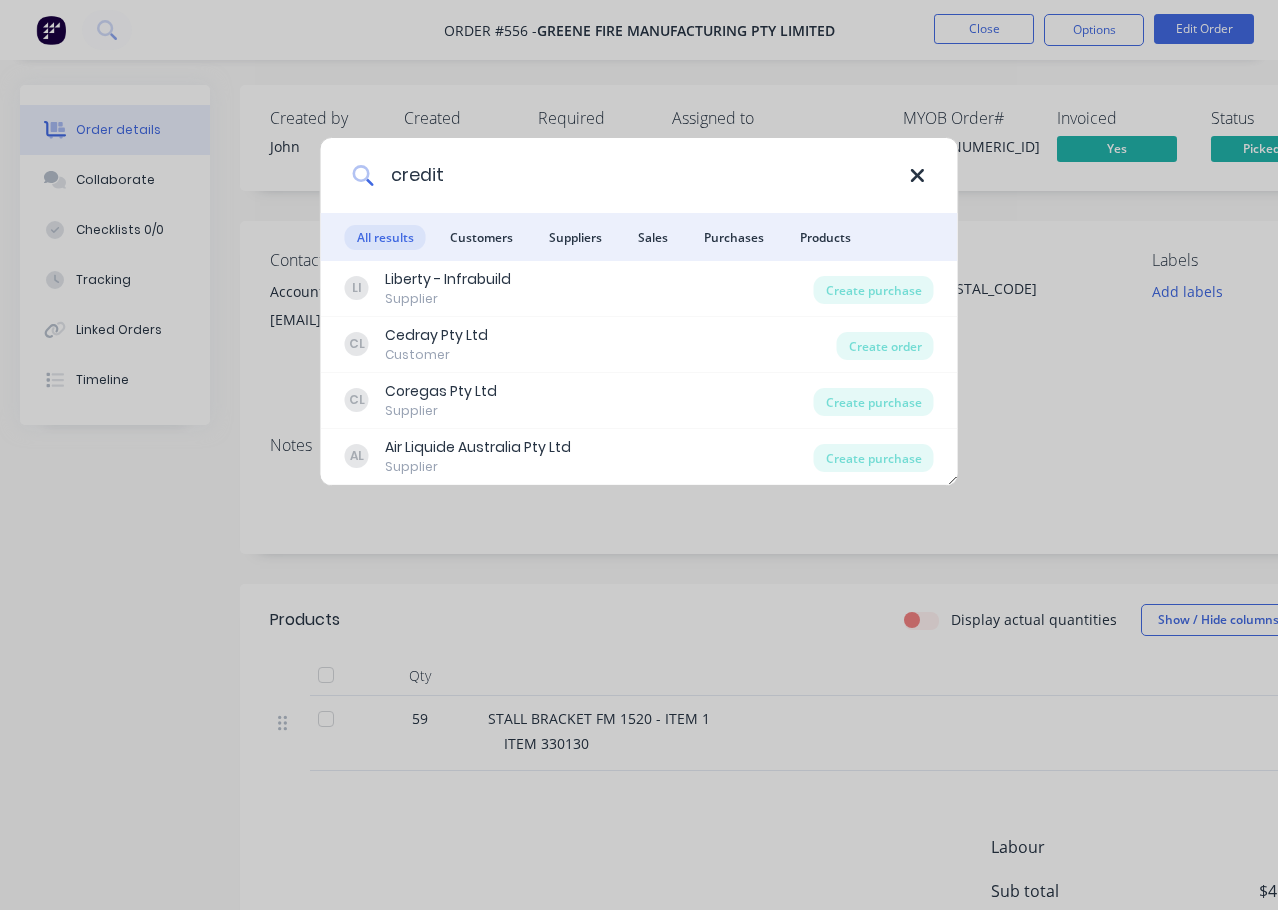 type 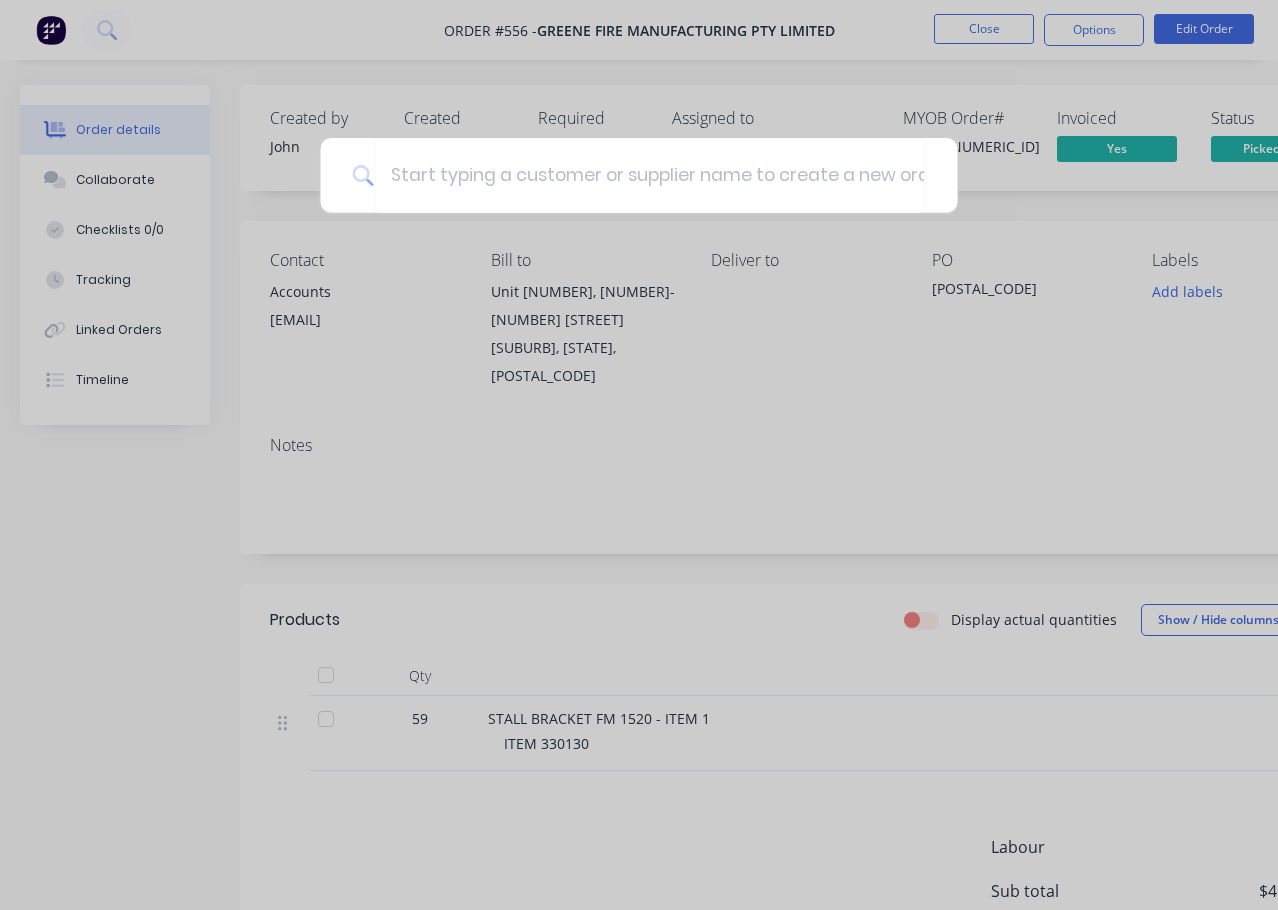 click at bounding box center [639, 455] 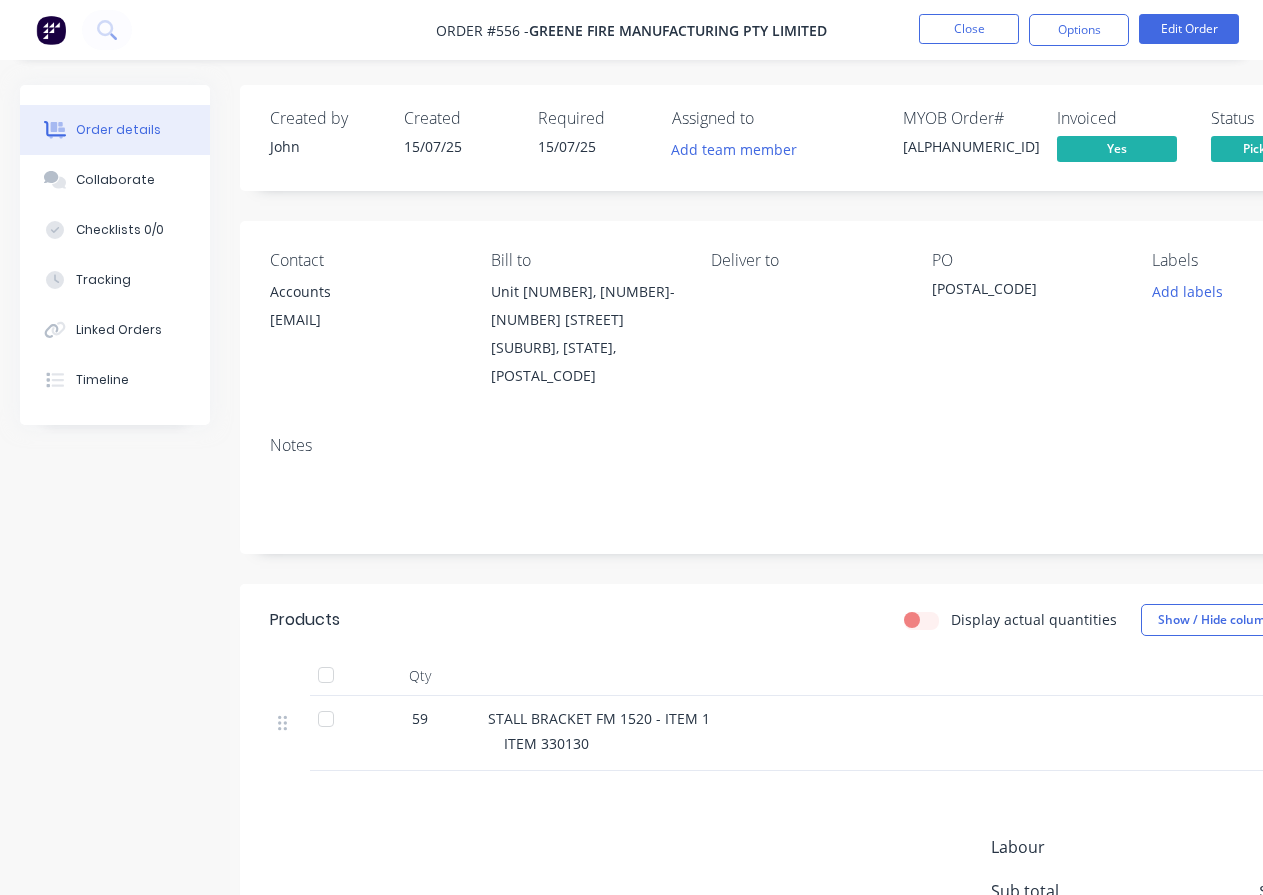 click at bounding box center [51, 30] 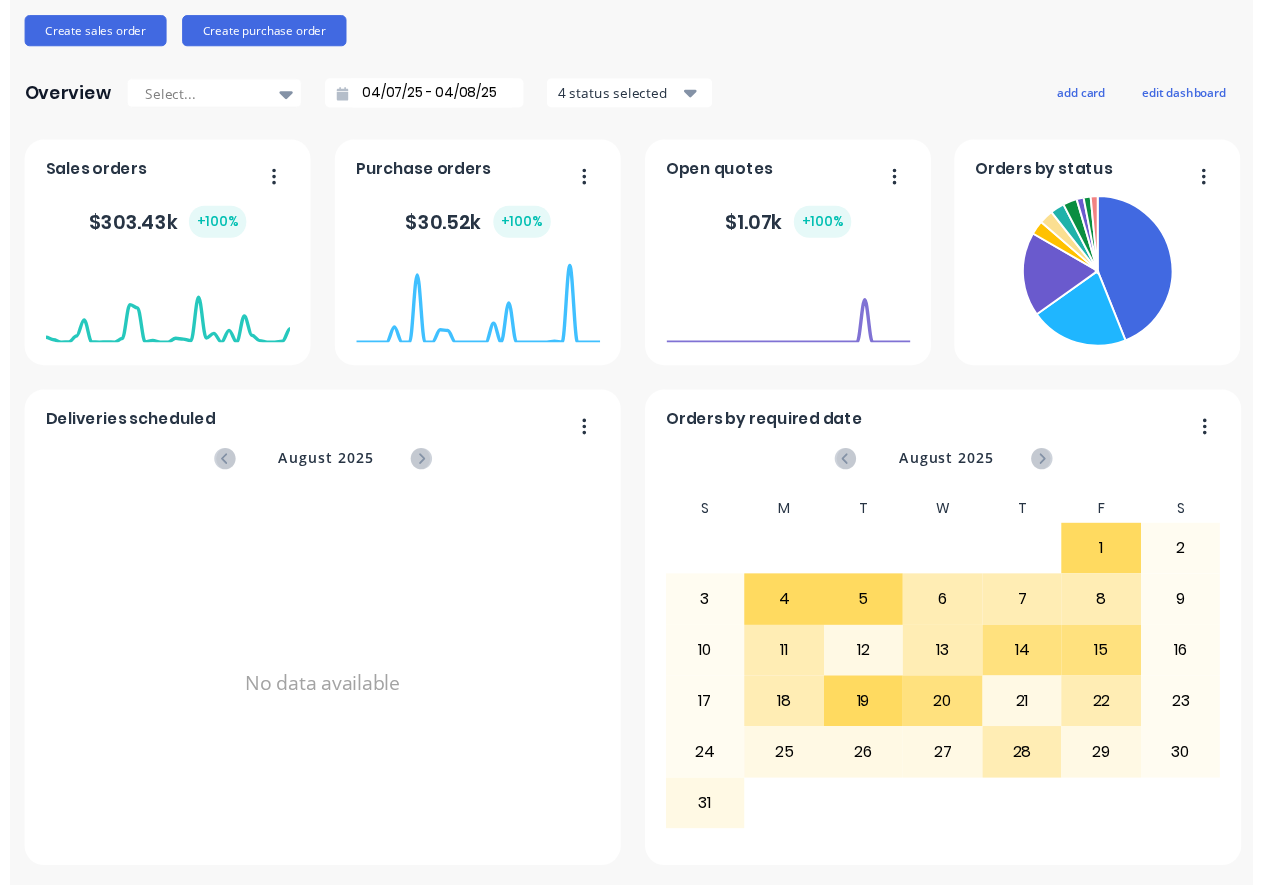 scroll, scrollTop: 0, scrollLeft: 0, axis: both 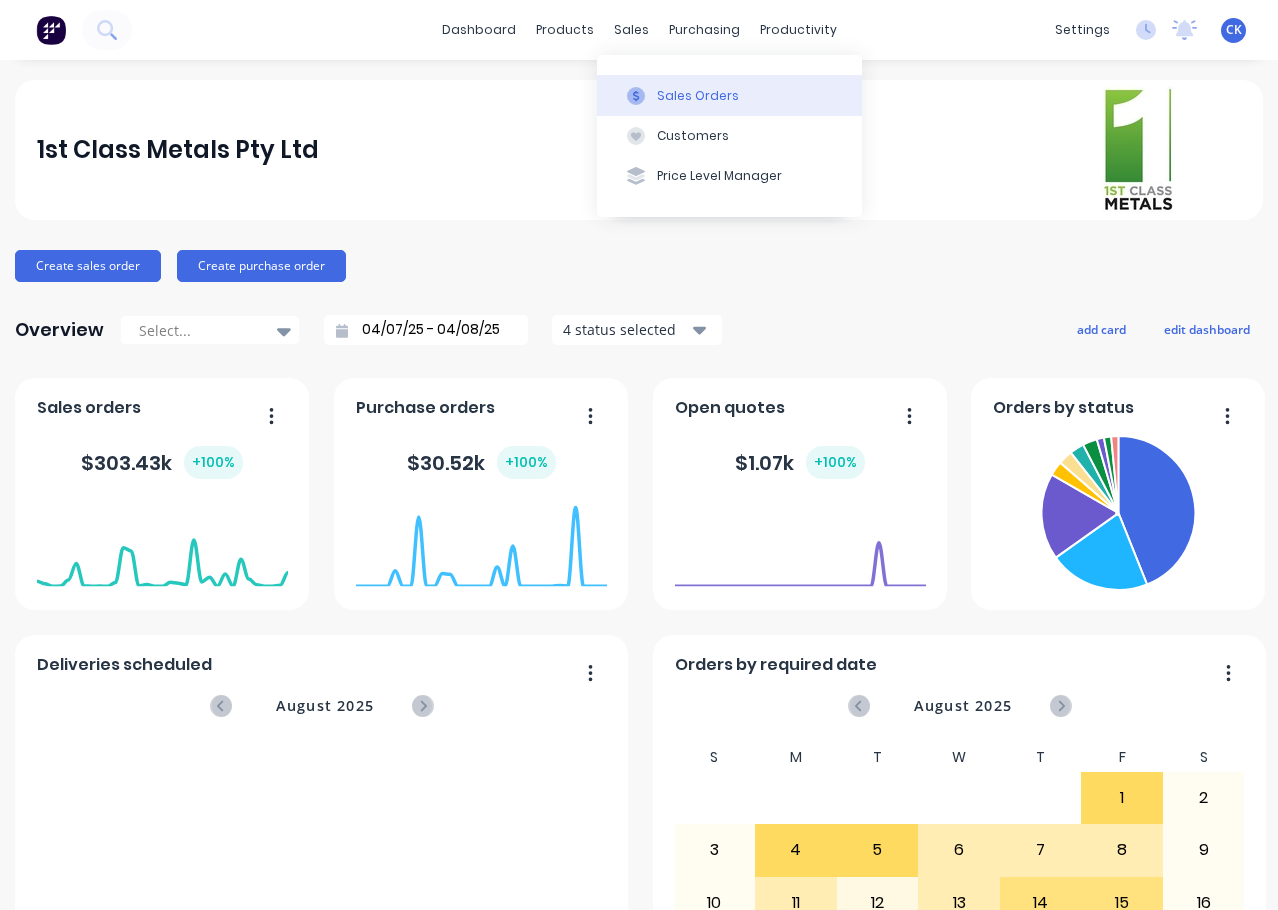 click on "Sales Orders" at bounding box center [729, 95] 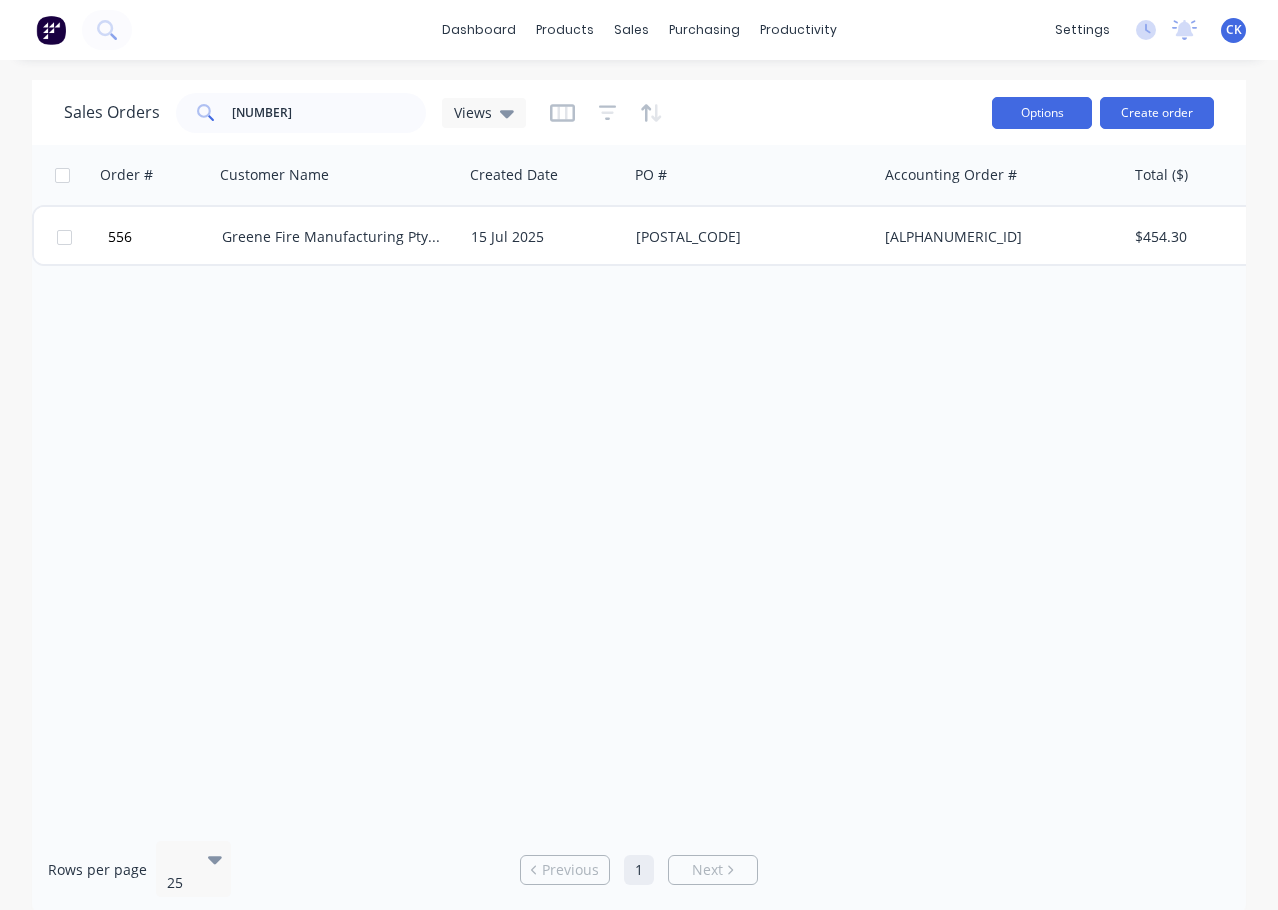 click on "Options" at bounding box center [1042, 113] 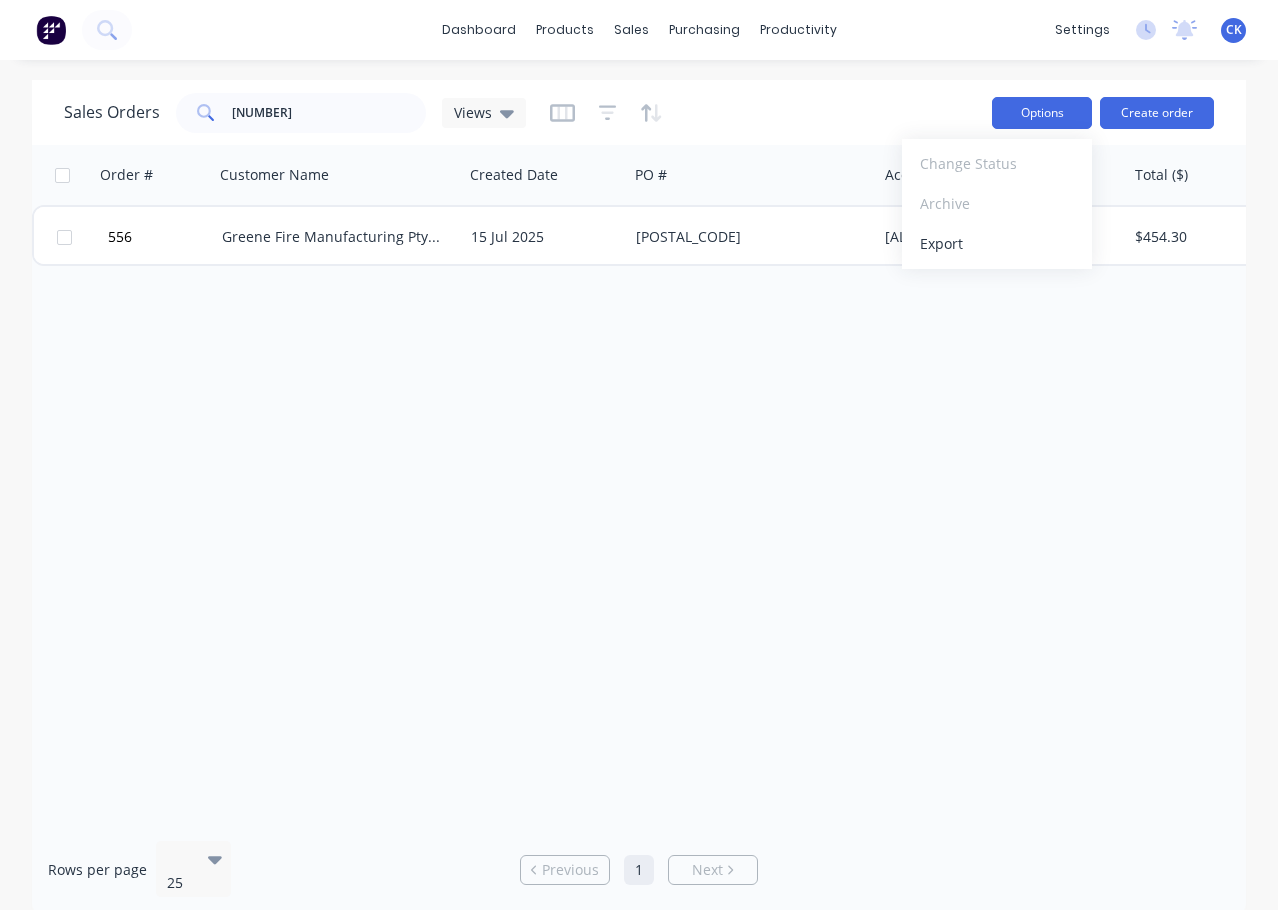 click on "Options" at bounding box center (1042, 113) 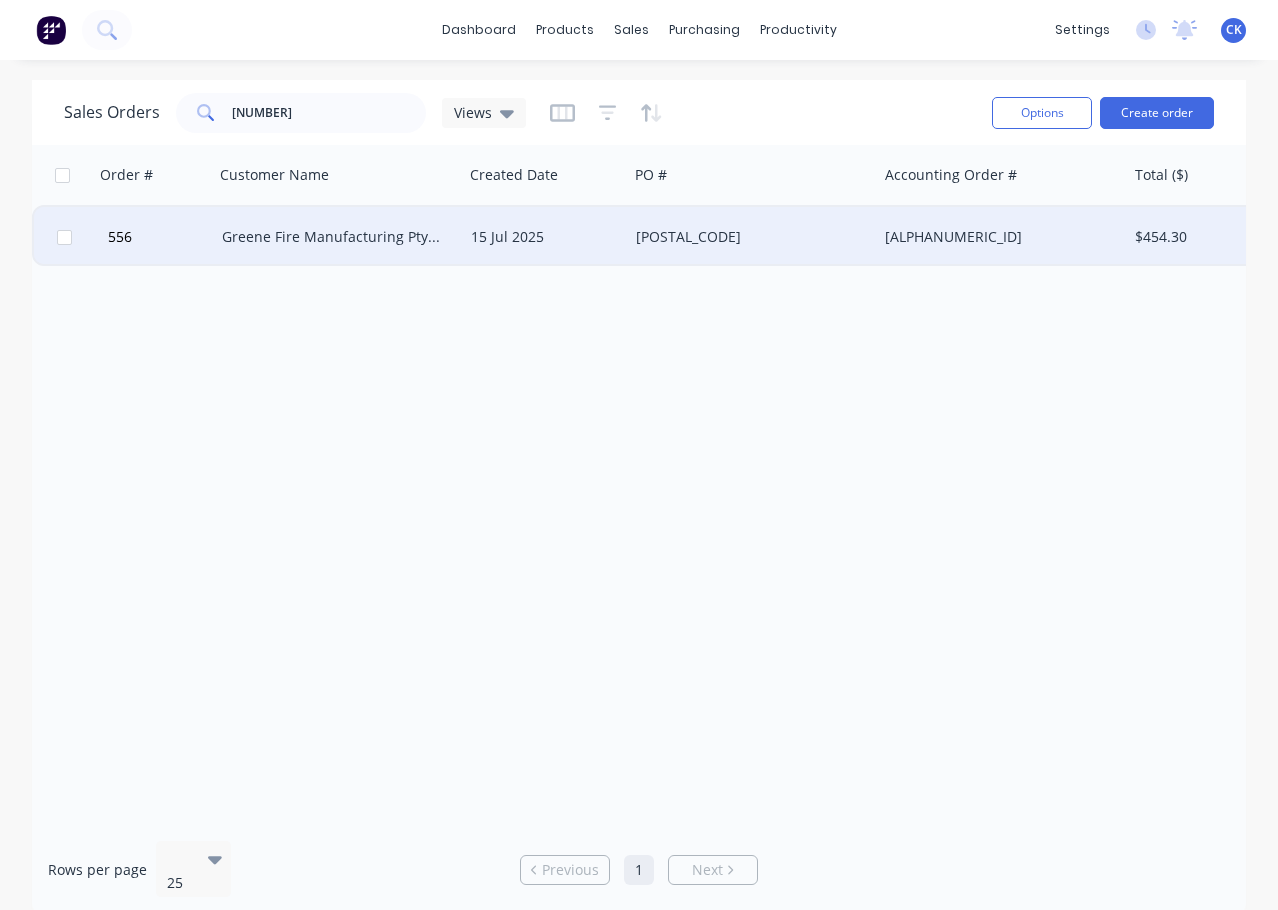click on "Greene Fire Manufacturing Pty Limited" at bounding box center (333, 237) 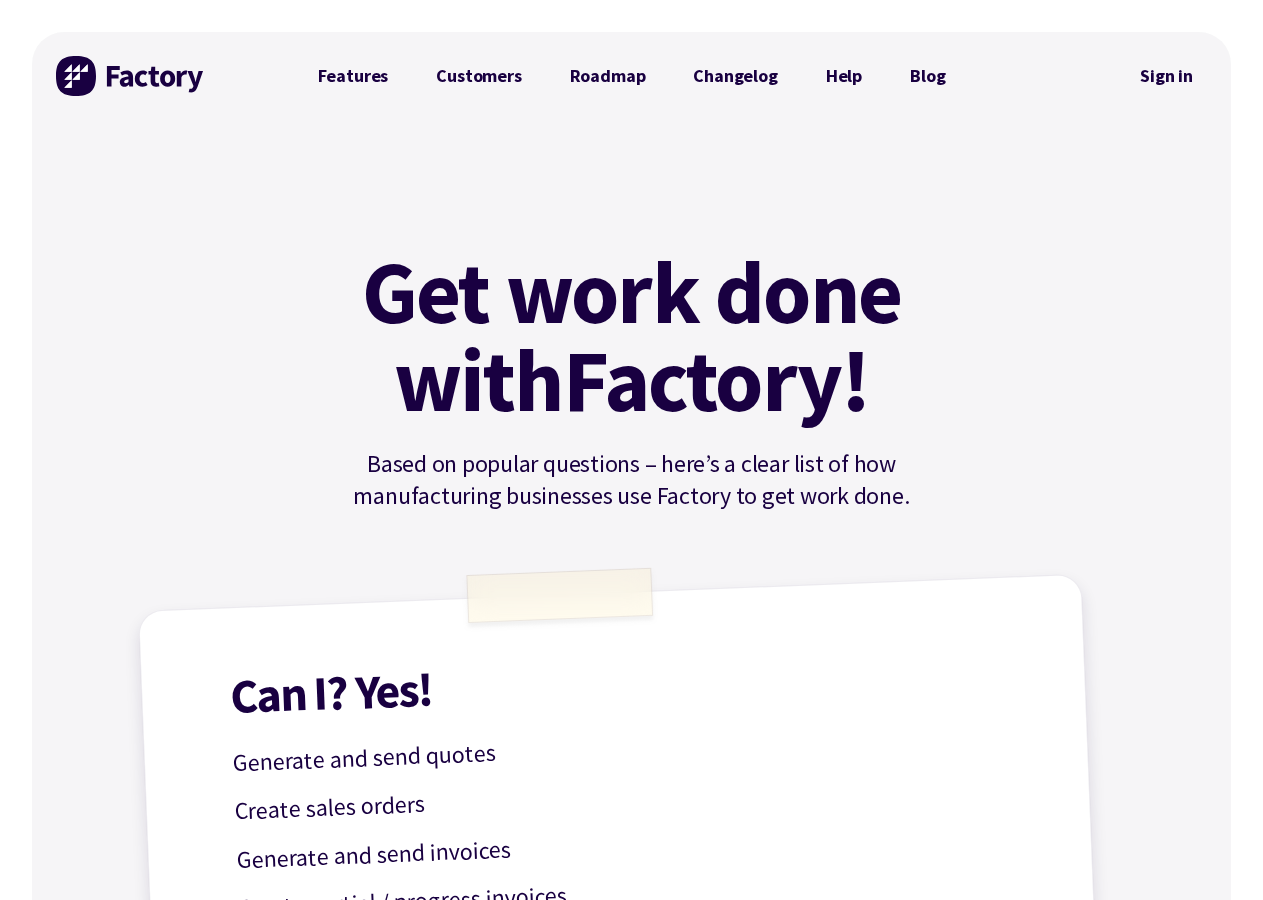 scroll, scrollTop: 0, scrollLeft: 0, axis: both 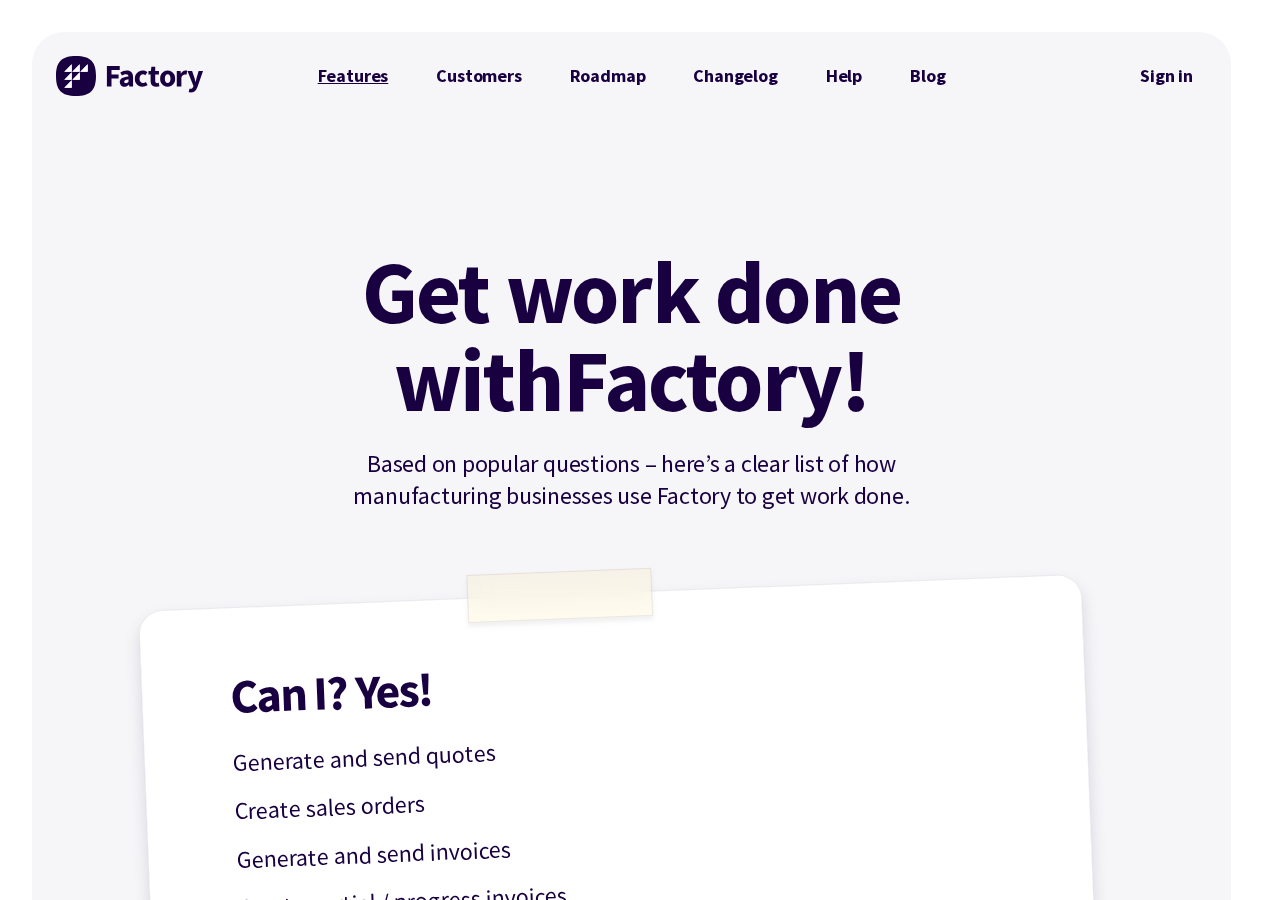click on "Features" at bounding box center [353, 76] 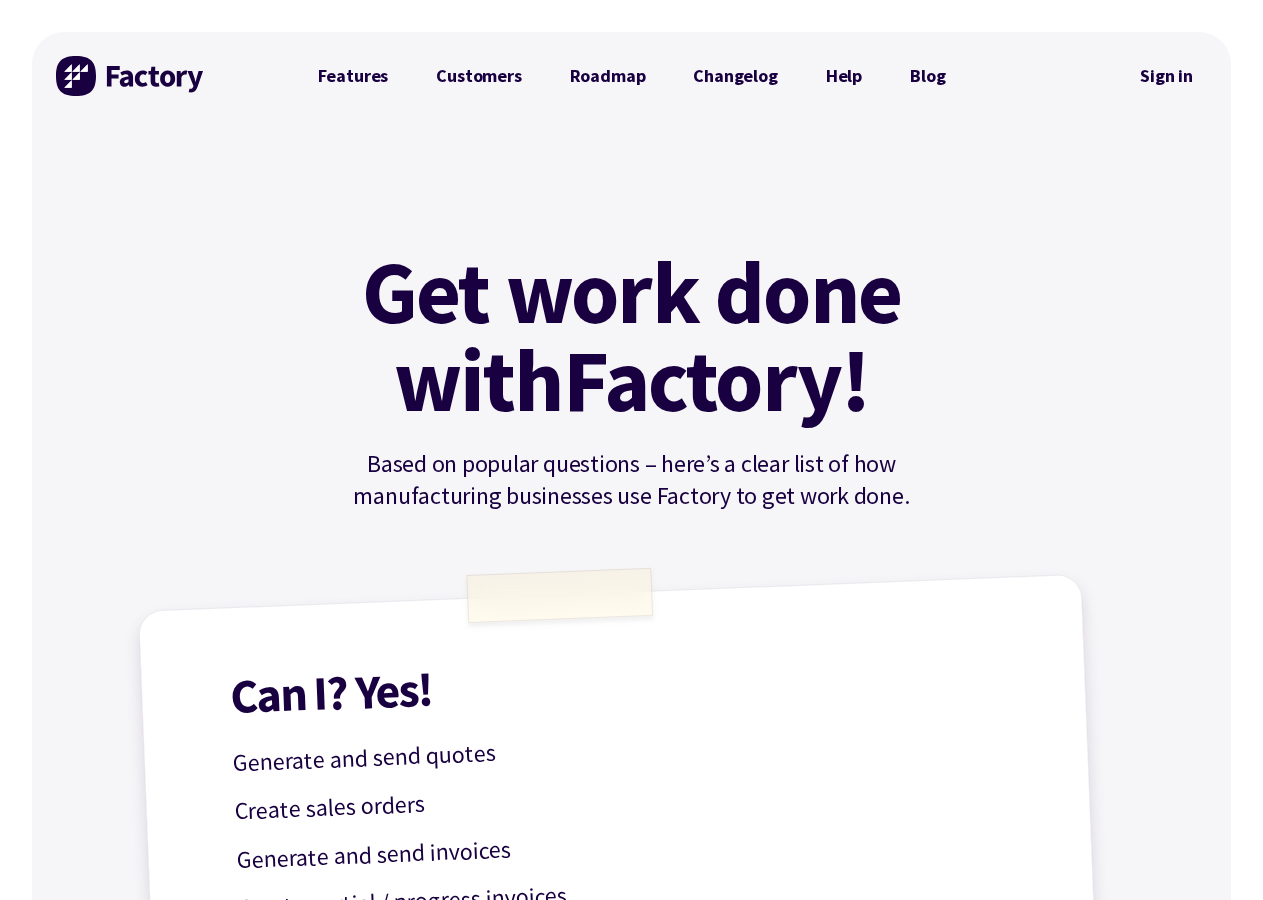 scroll, scrollTop: 0, scrollLeft: 0, axis: both 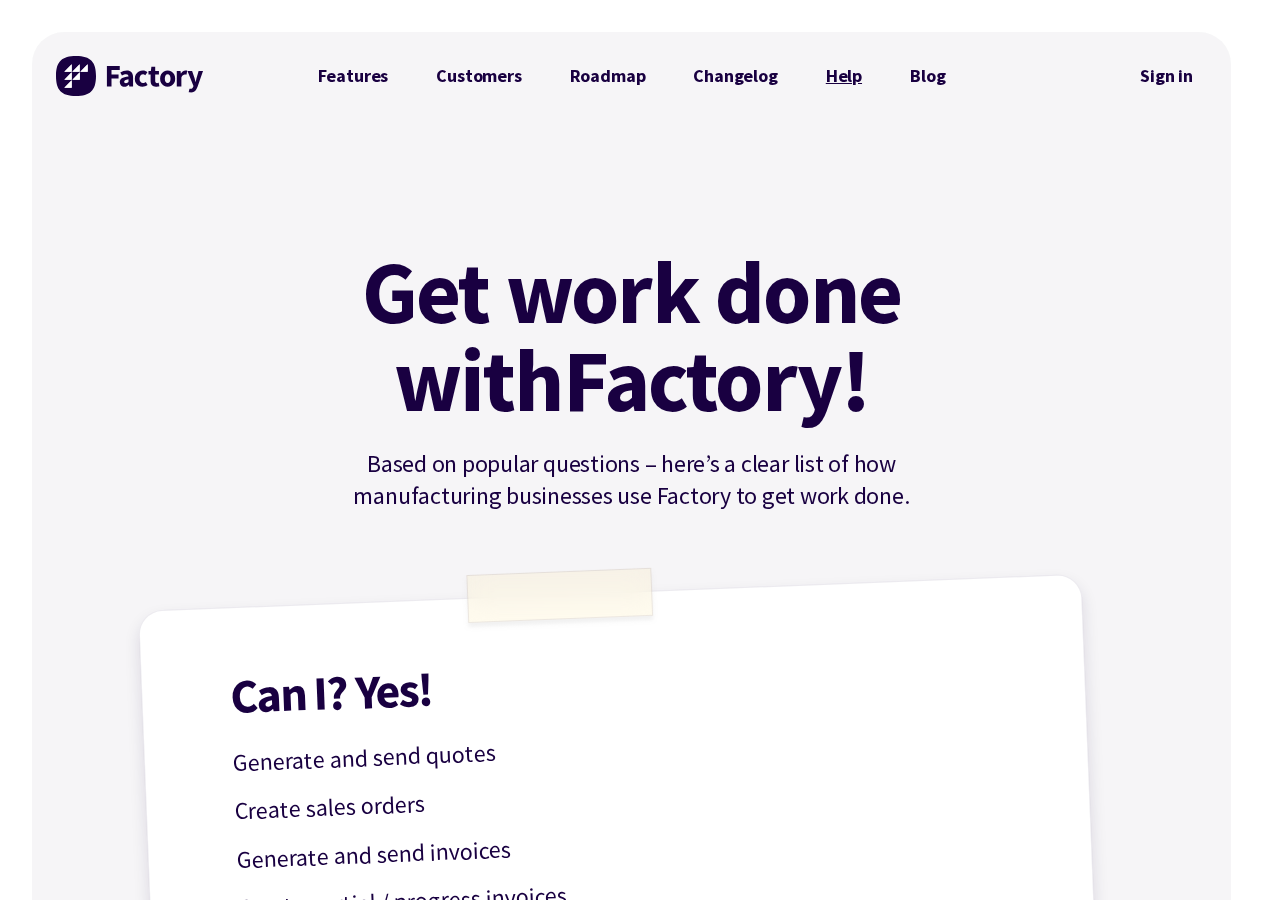 click on "Help" at bounding box center (844, 76) 